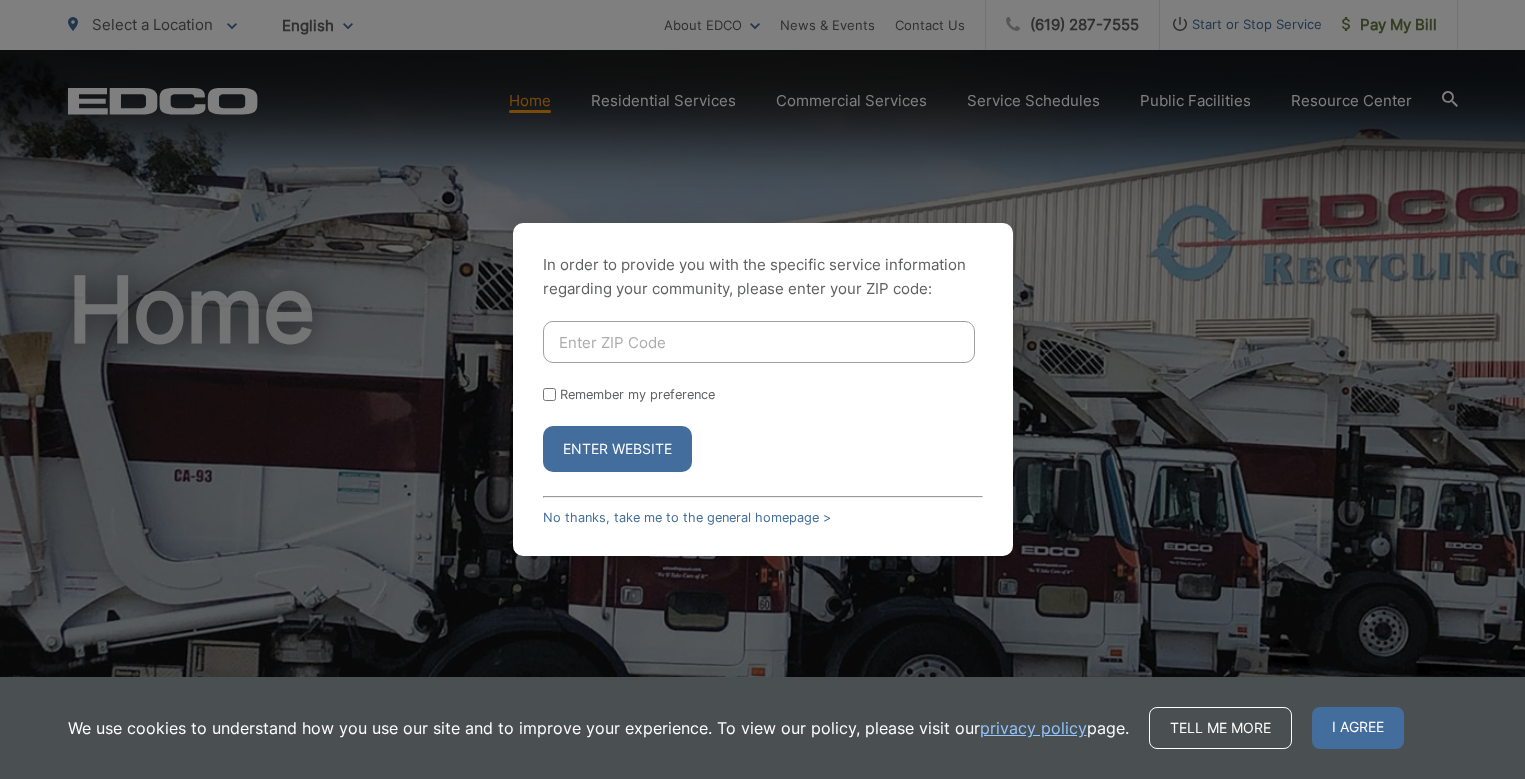 scroll, scrollTop: 0, scrollLeft: 0, axis: both 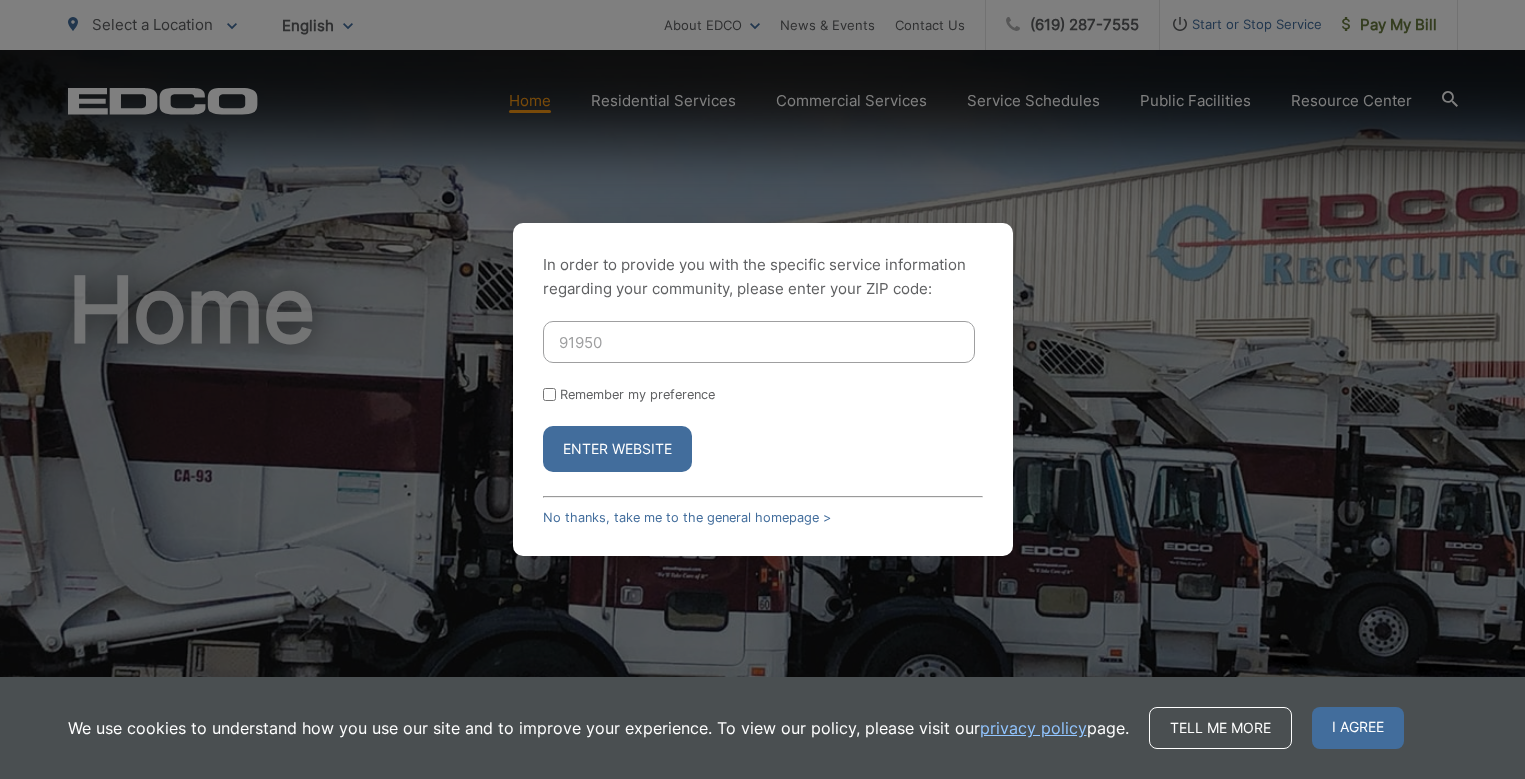 type on "91950-0000" 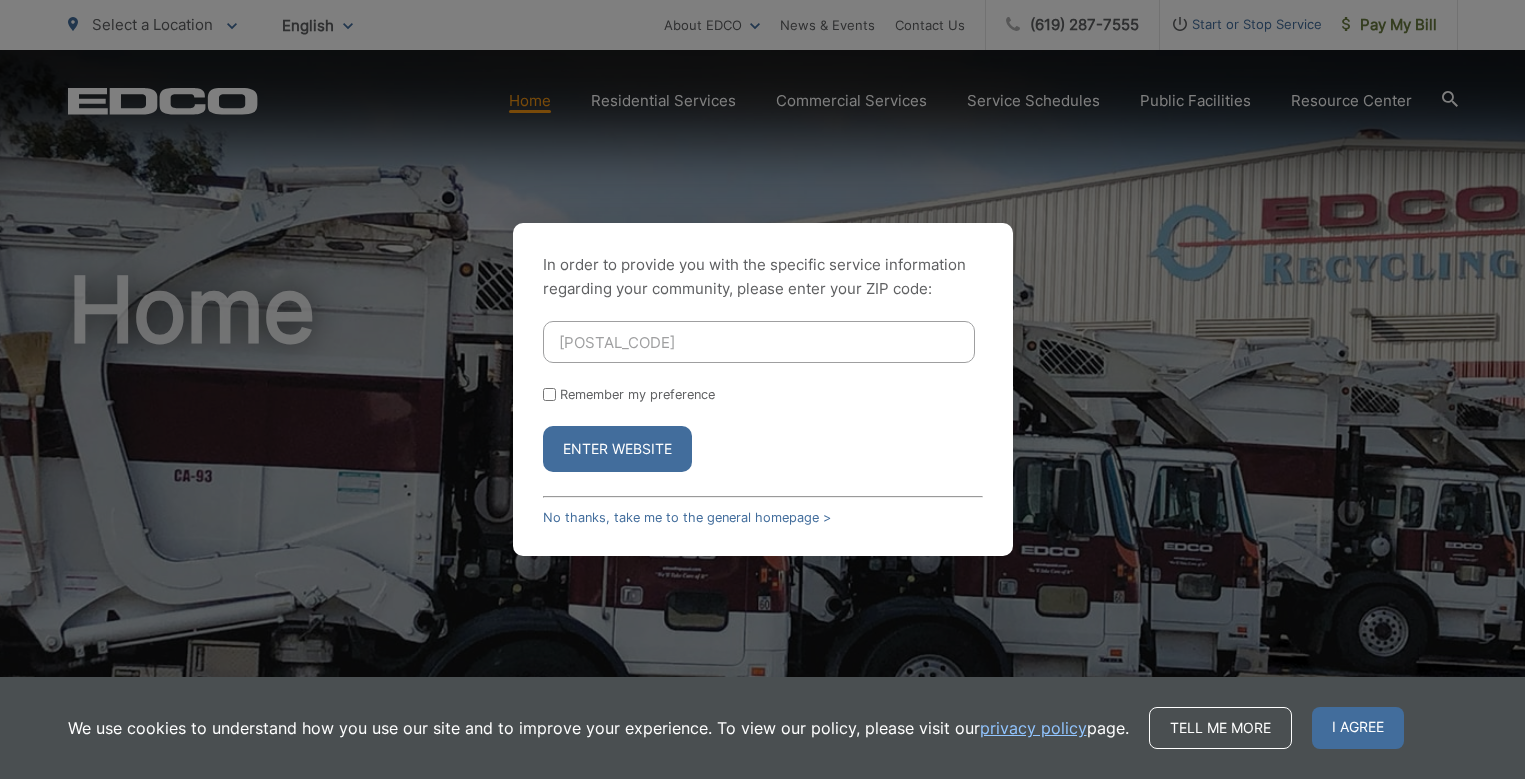 click on "Remember my preference" at bounding box center [549, 394] 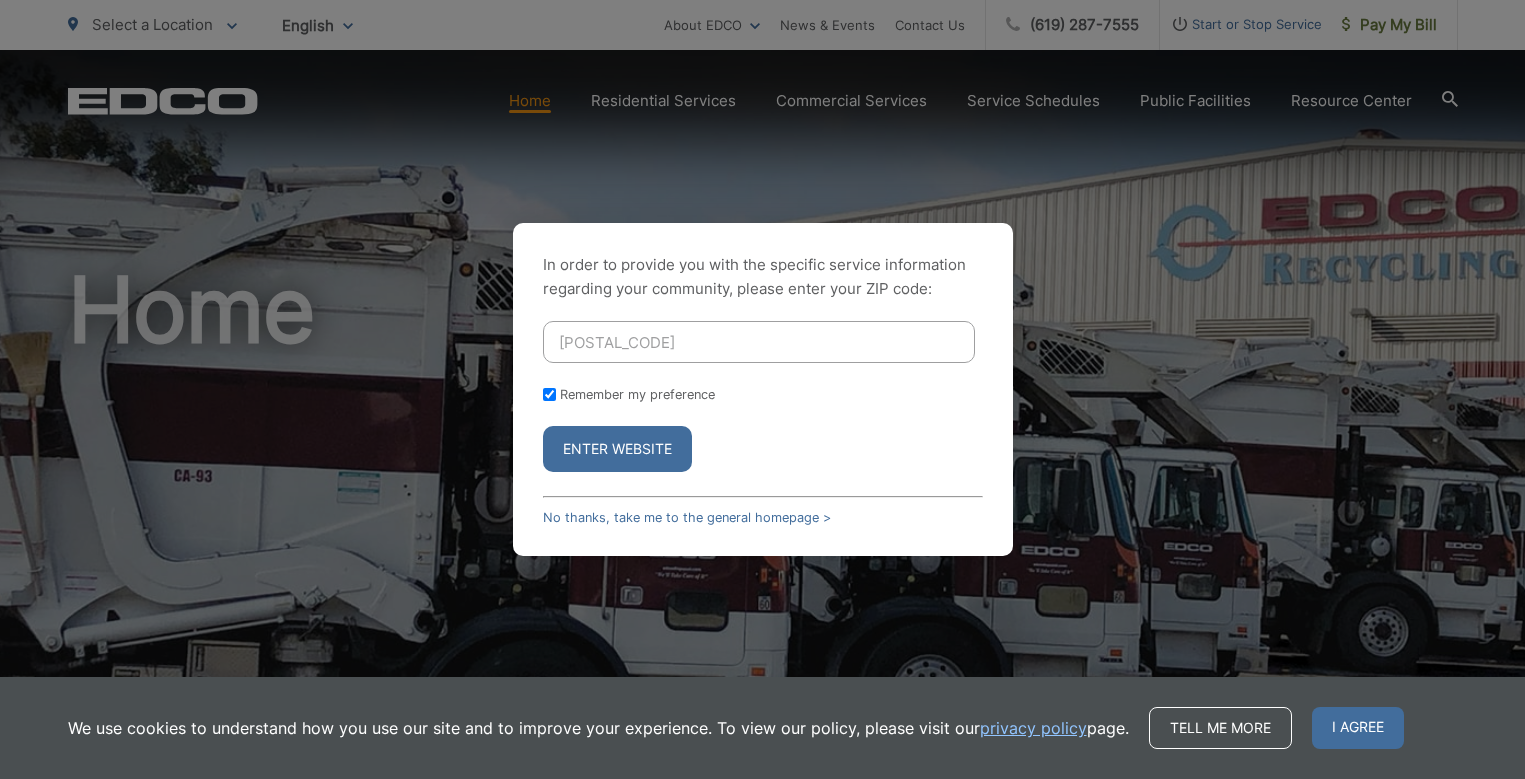 click on "Enter Website" at bounding box center (617, 449) 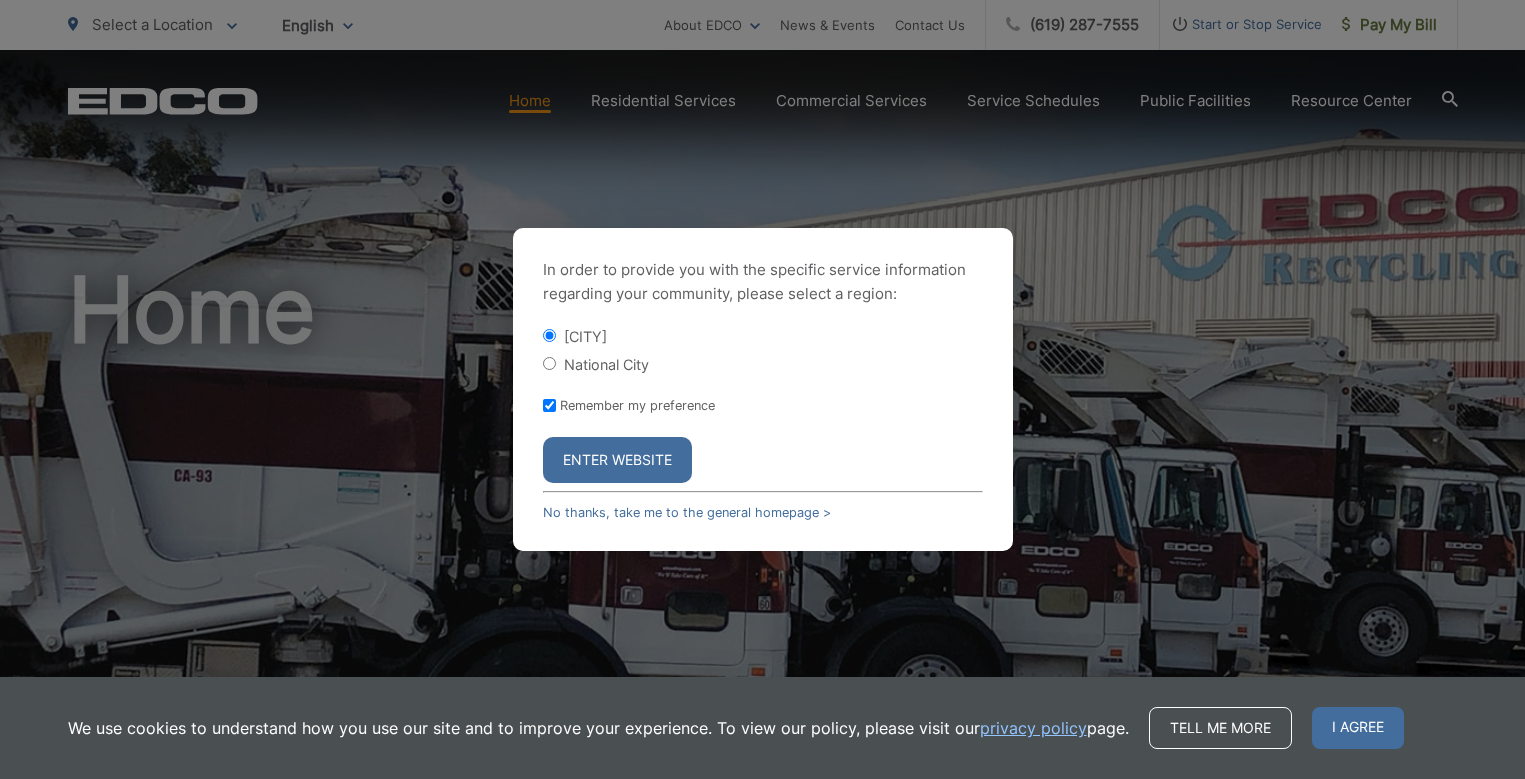 click on "National City" at bounding box center [763, 364] 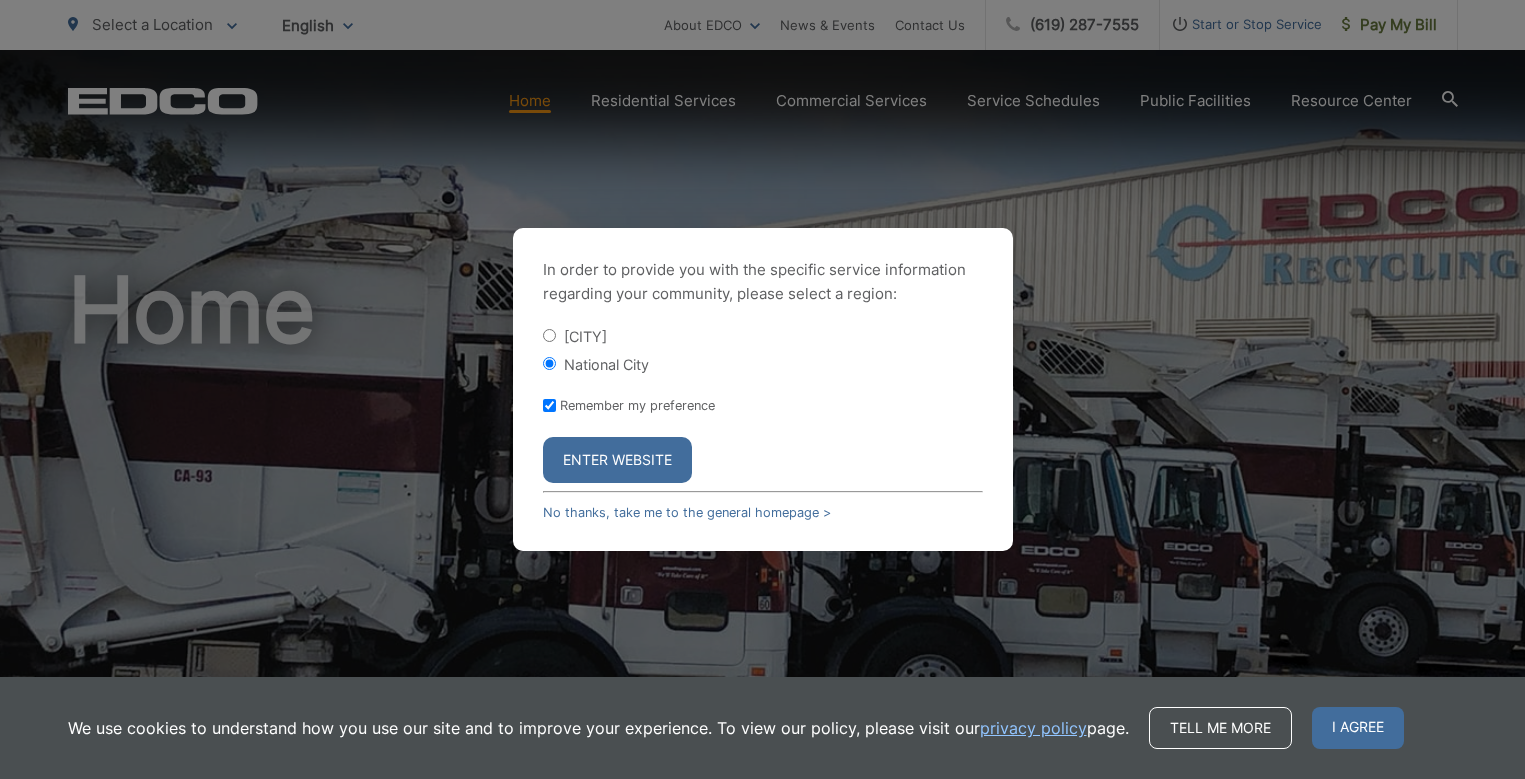 click on "Enter Website" at bounding box center (617, 460) 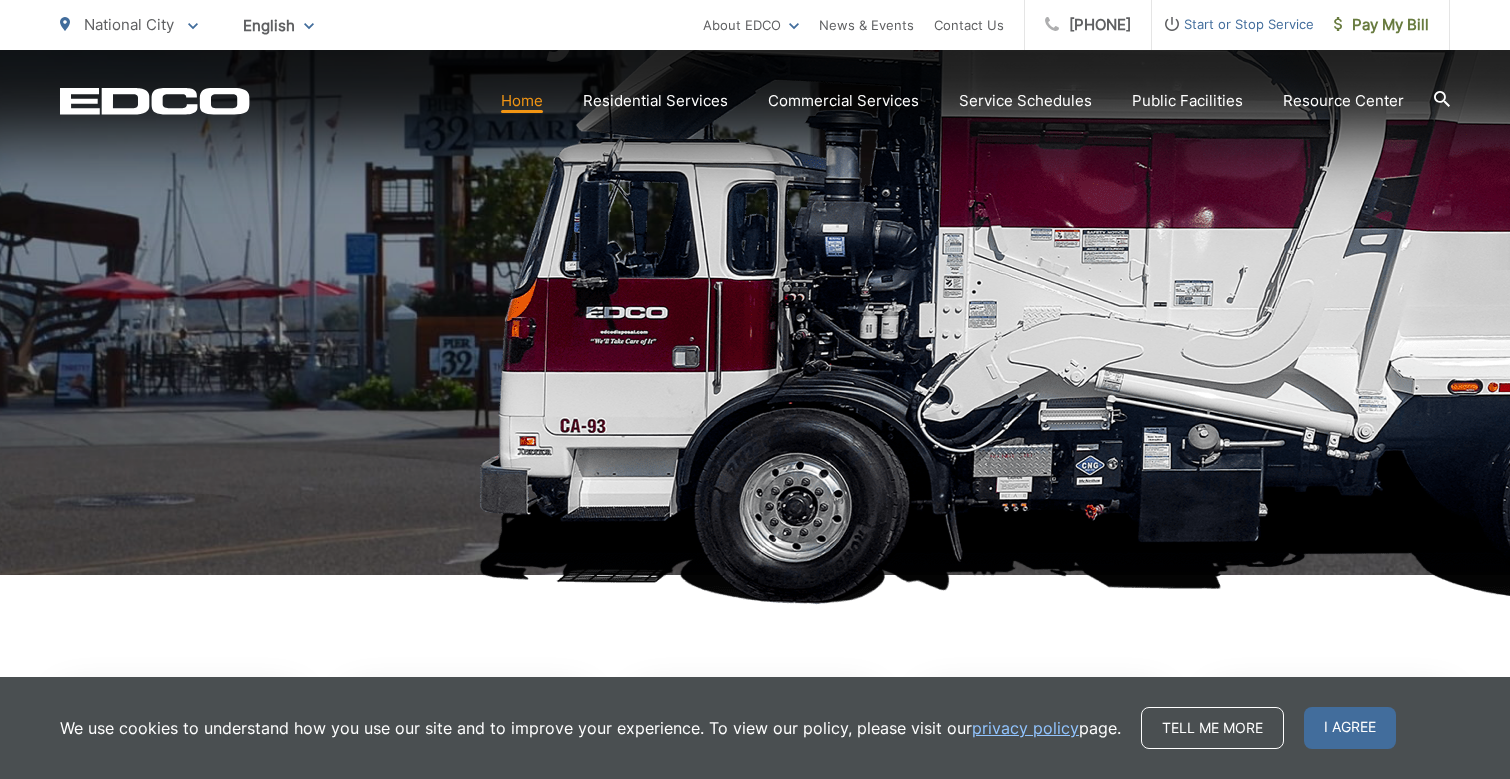 scroll, scrollTop: 800, scrollLeft: 0, axis: vertical 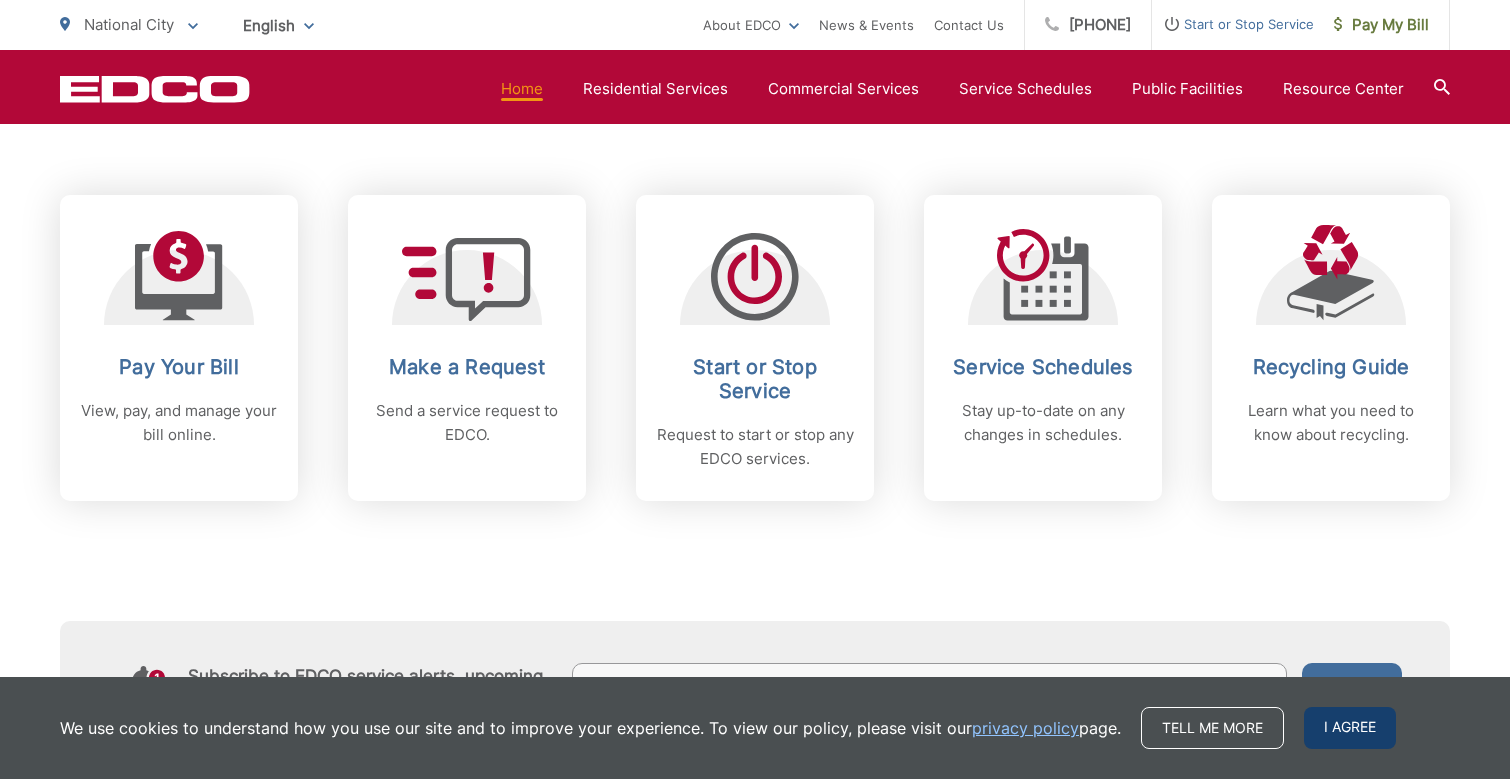 click on "I agree" at bounding box center (1350, 728) 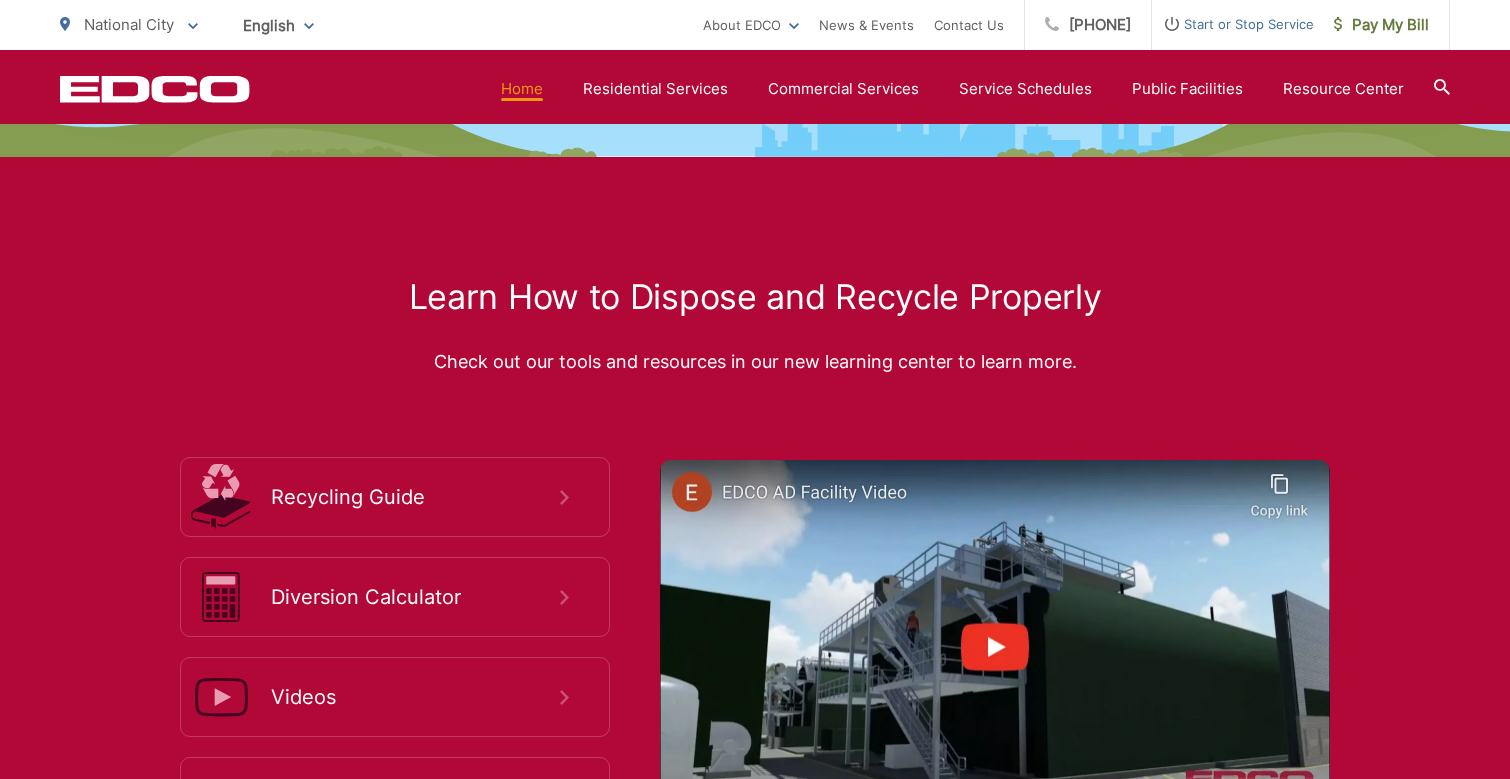 scroll, scrollTop: 2837, scrollLeft: 0, axis: vertical 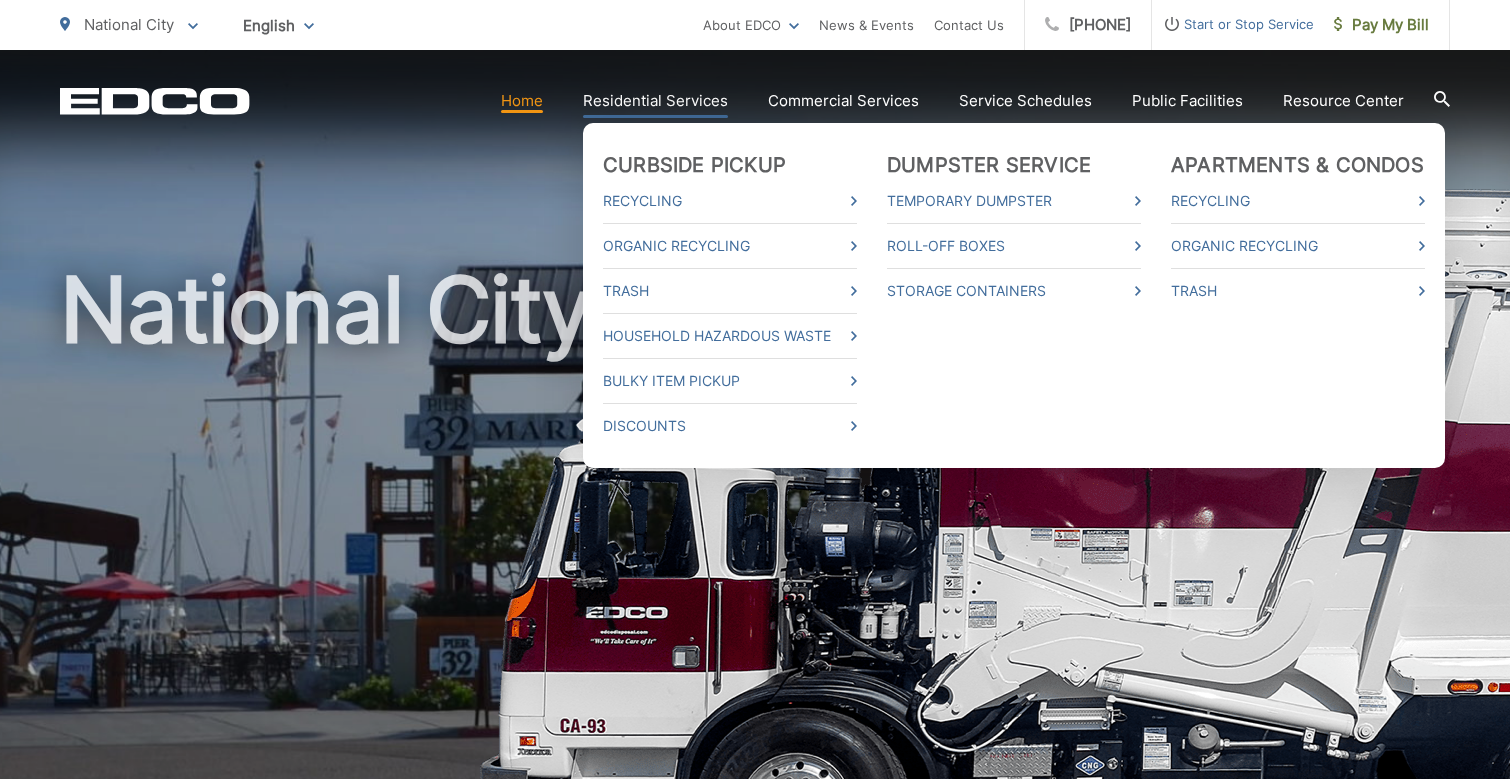 click on "Residential Services" at bounding box center (655, 101) 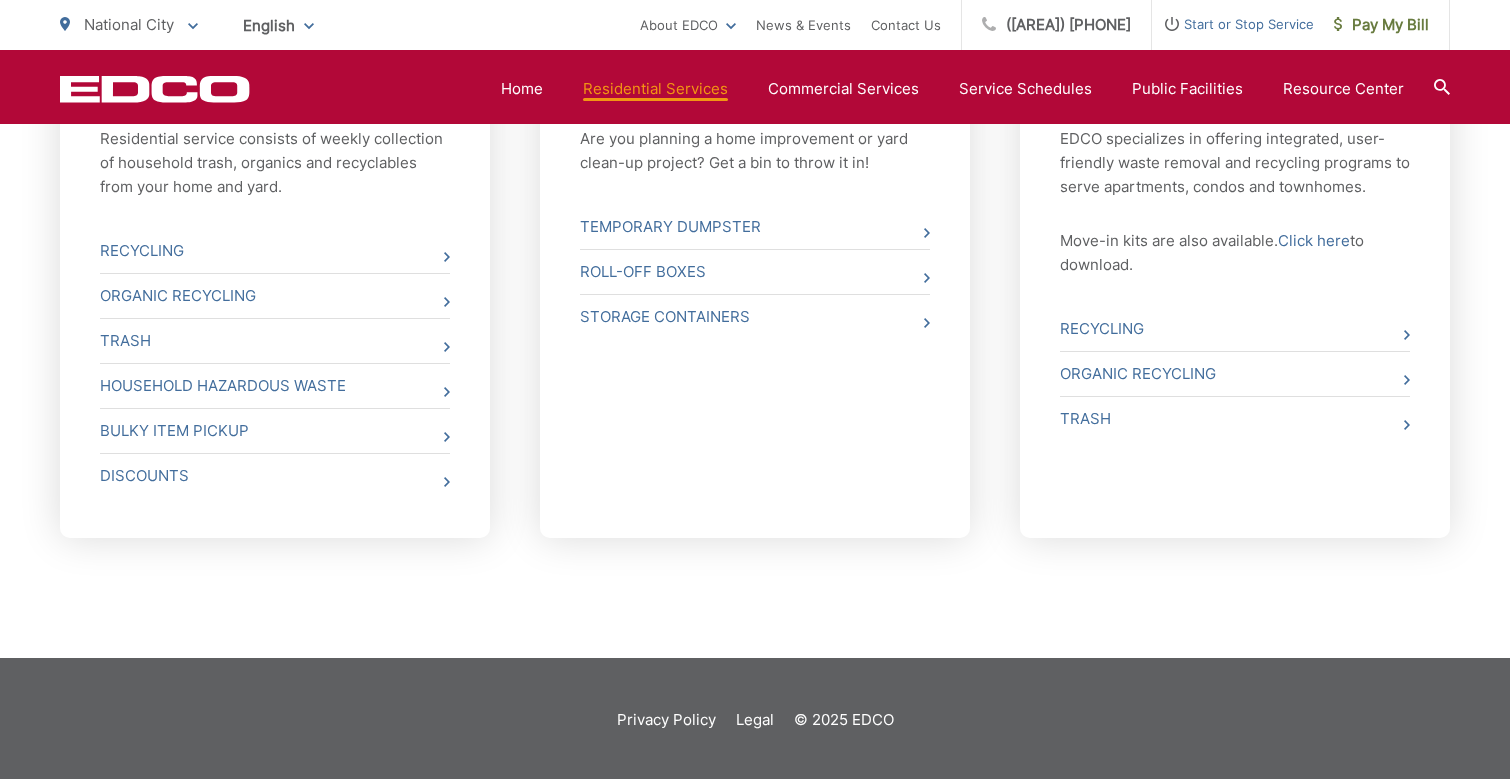 scroll, scrollTop: 936, scrollLeft: 0, axis: vertical 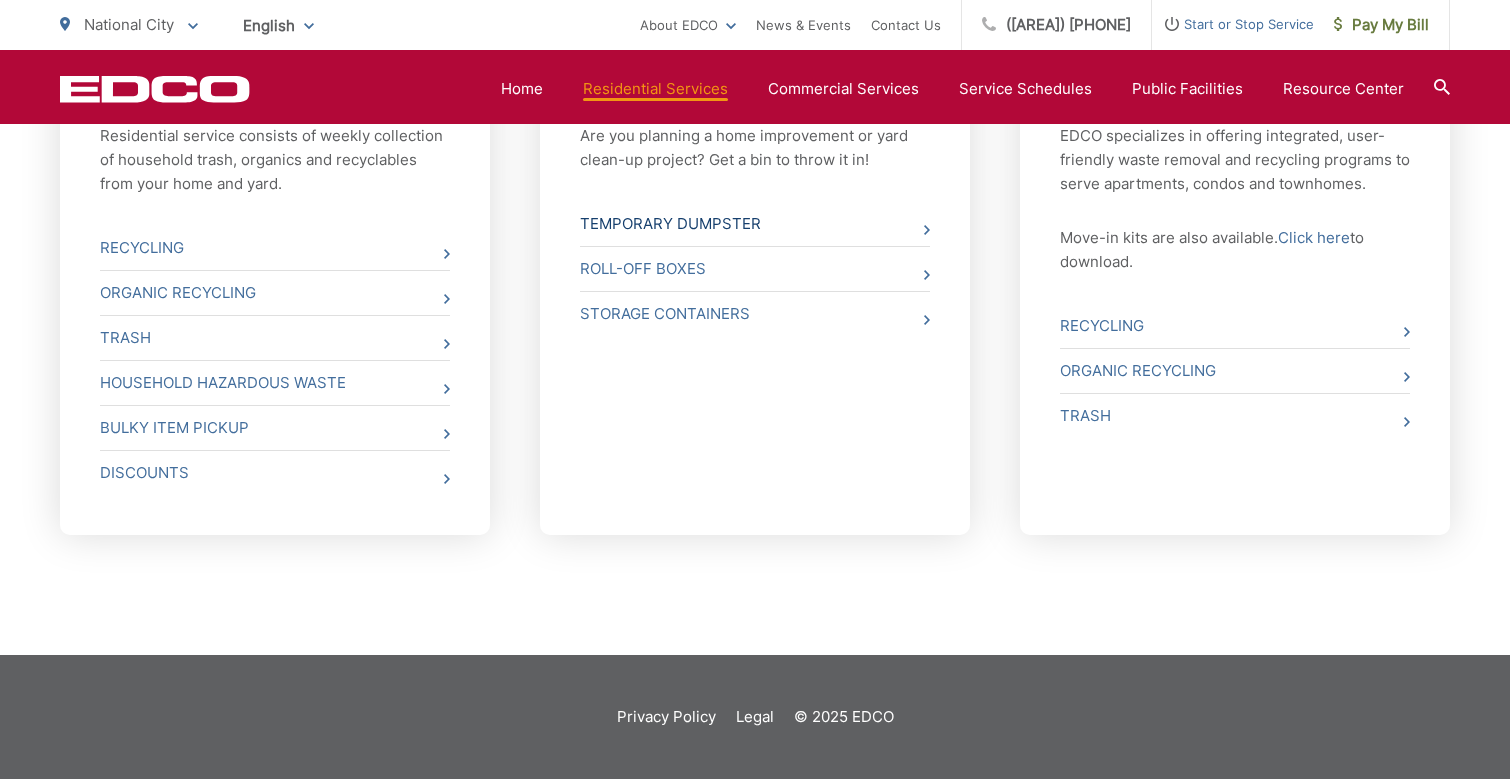 click on "Temporary Dumpster" at bounding box center [755, 224] 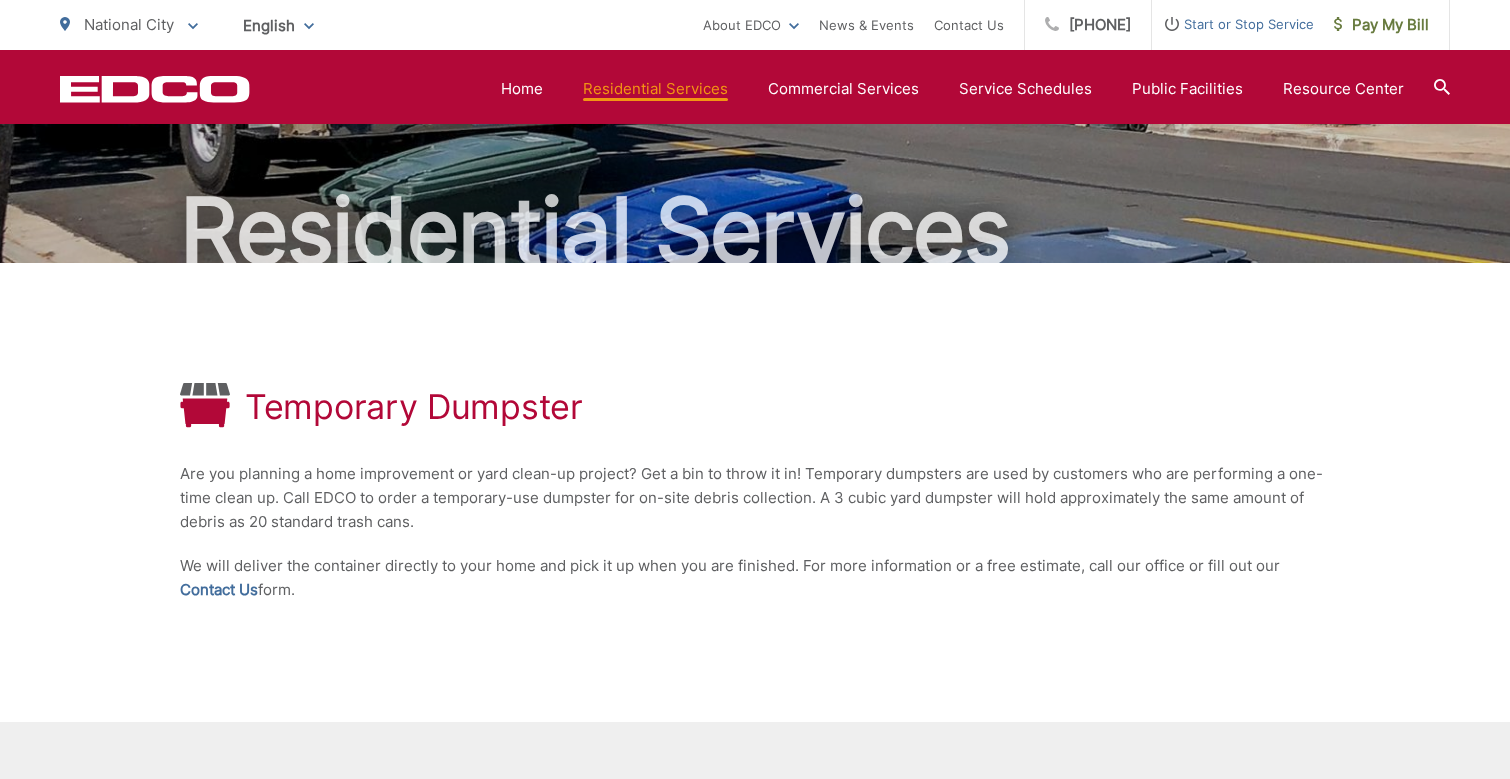 scroll, scrollTop: 85, scrollLeft: 0, axis: vertical 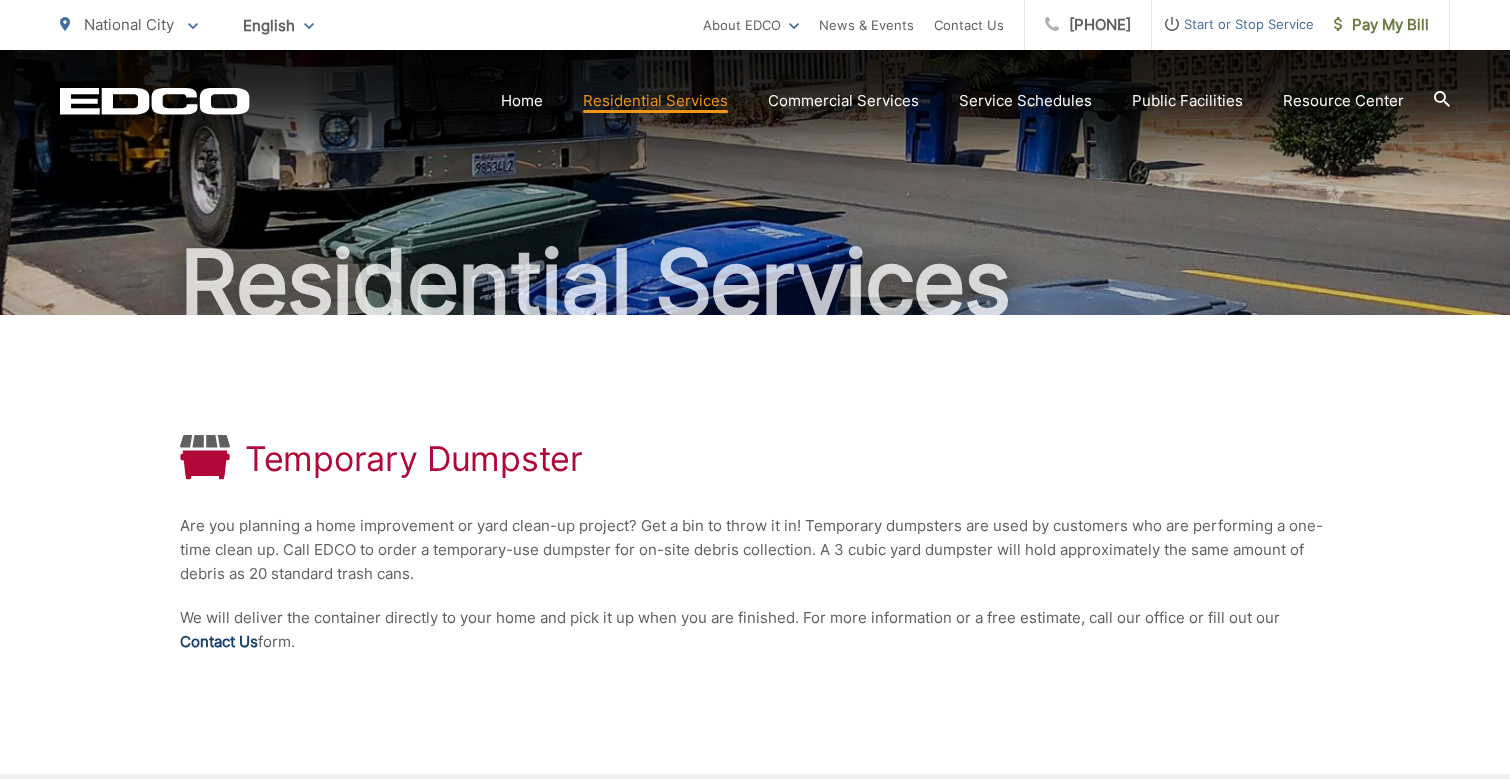 click on "Contact Us" at bounding box center (219, 642) 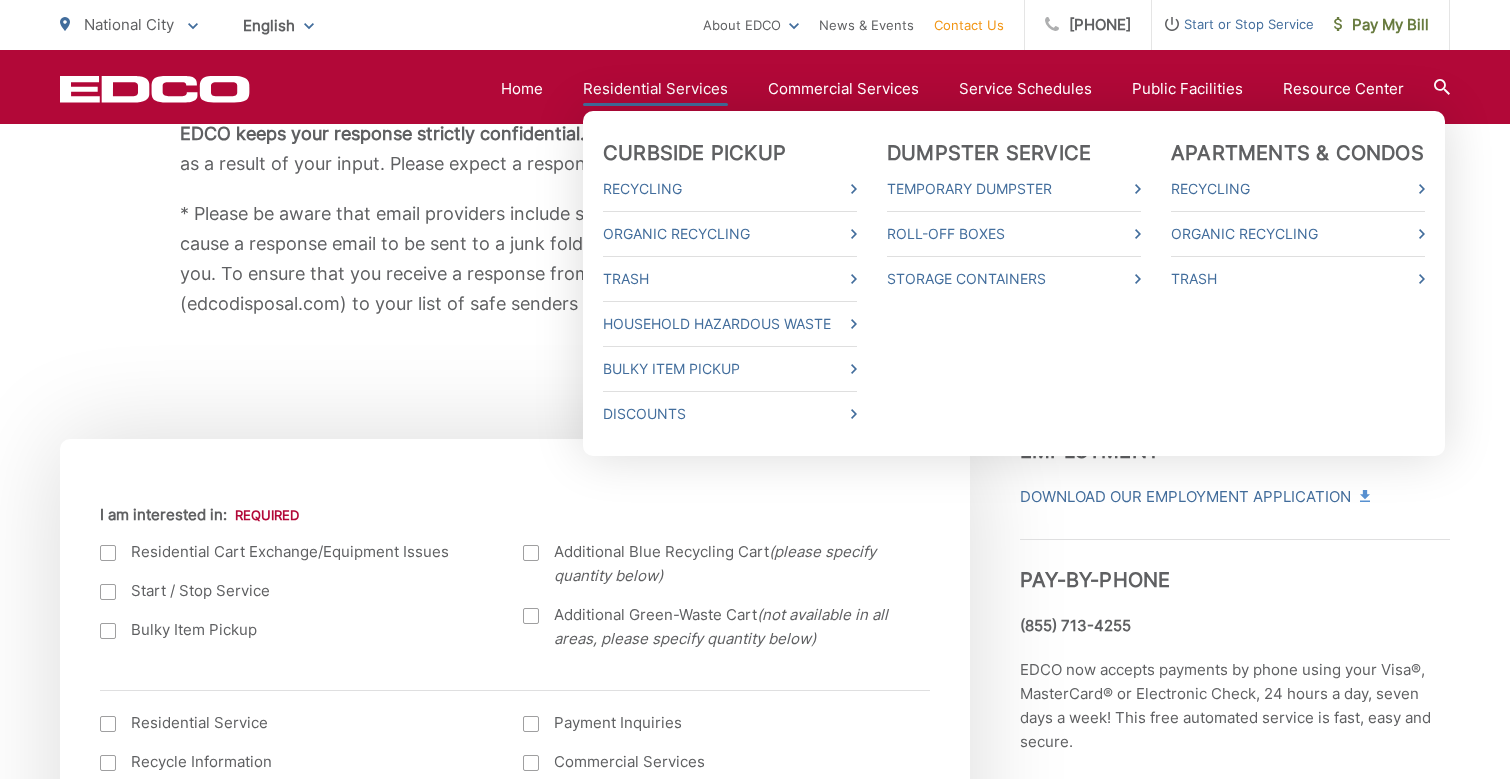 scroll, scrollTop: 400, scrollLeft: 0, axis: vertical 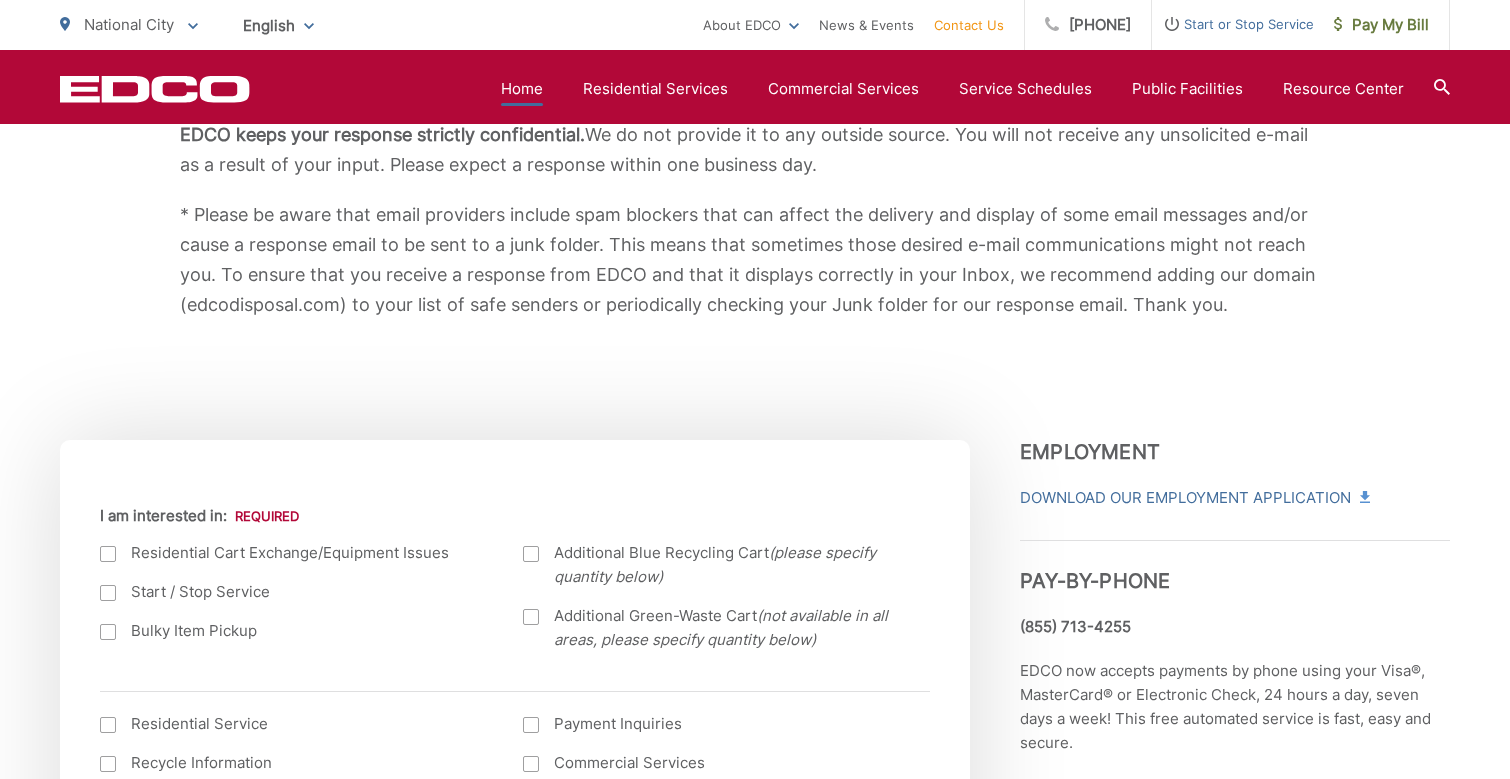 click on "Home" at bounding box center [522, 89] 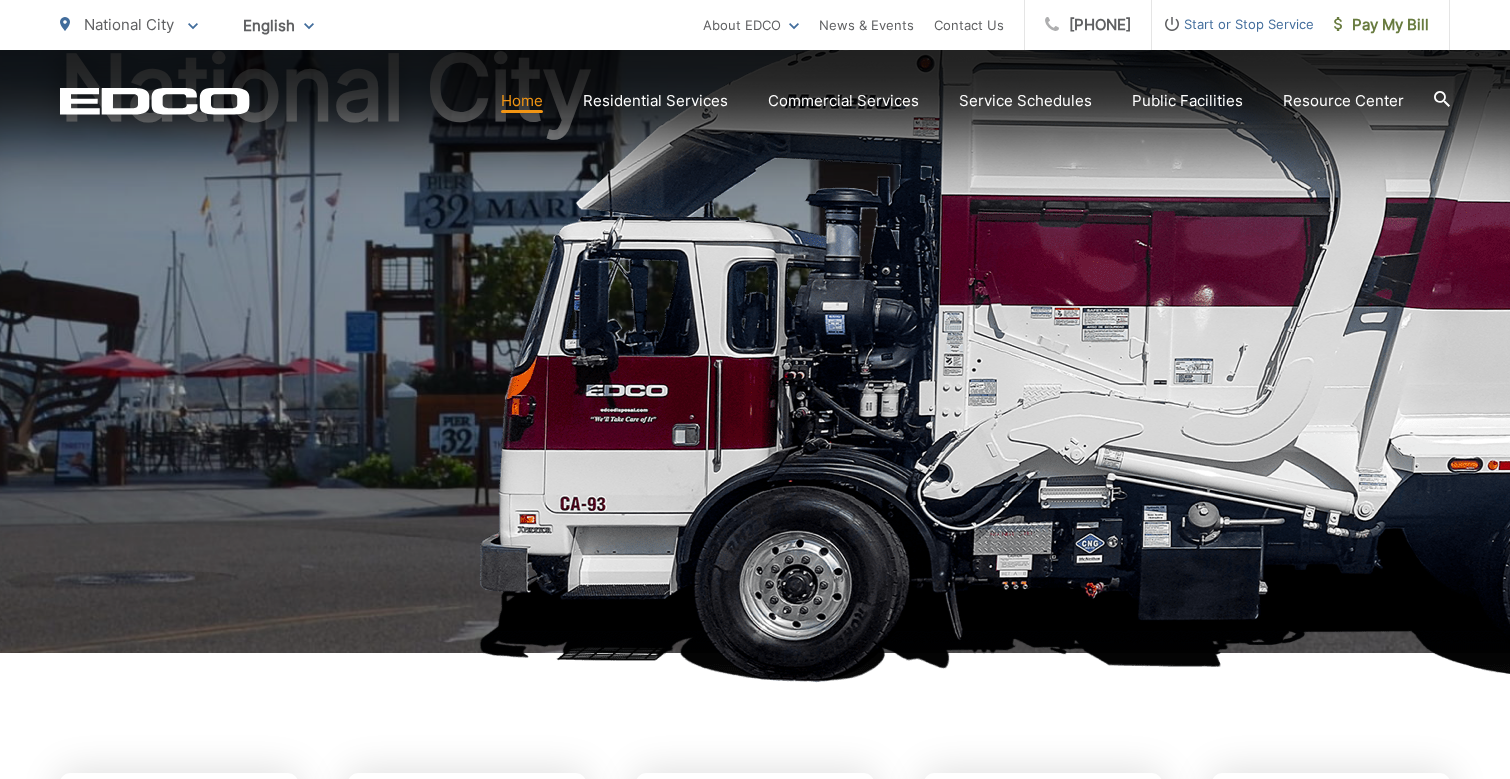 scroll, scrollTop: 600, scrollLeft: 0, axis: vertical 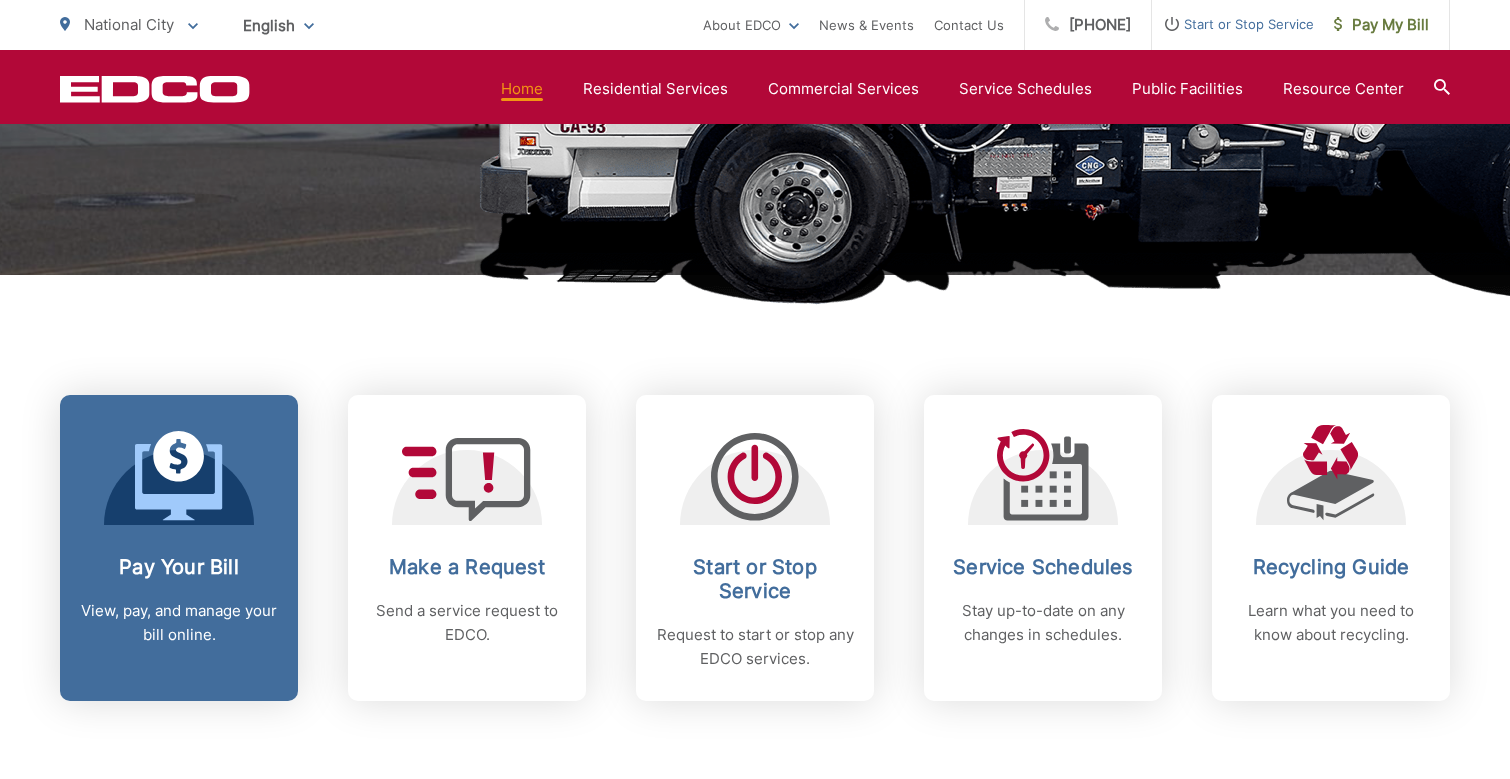 click on "Pay Your Bill
View, pay, and manage your bill online." at bounding box center [179, 548] 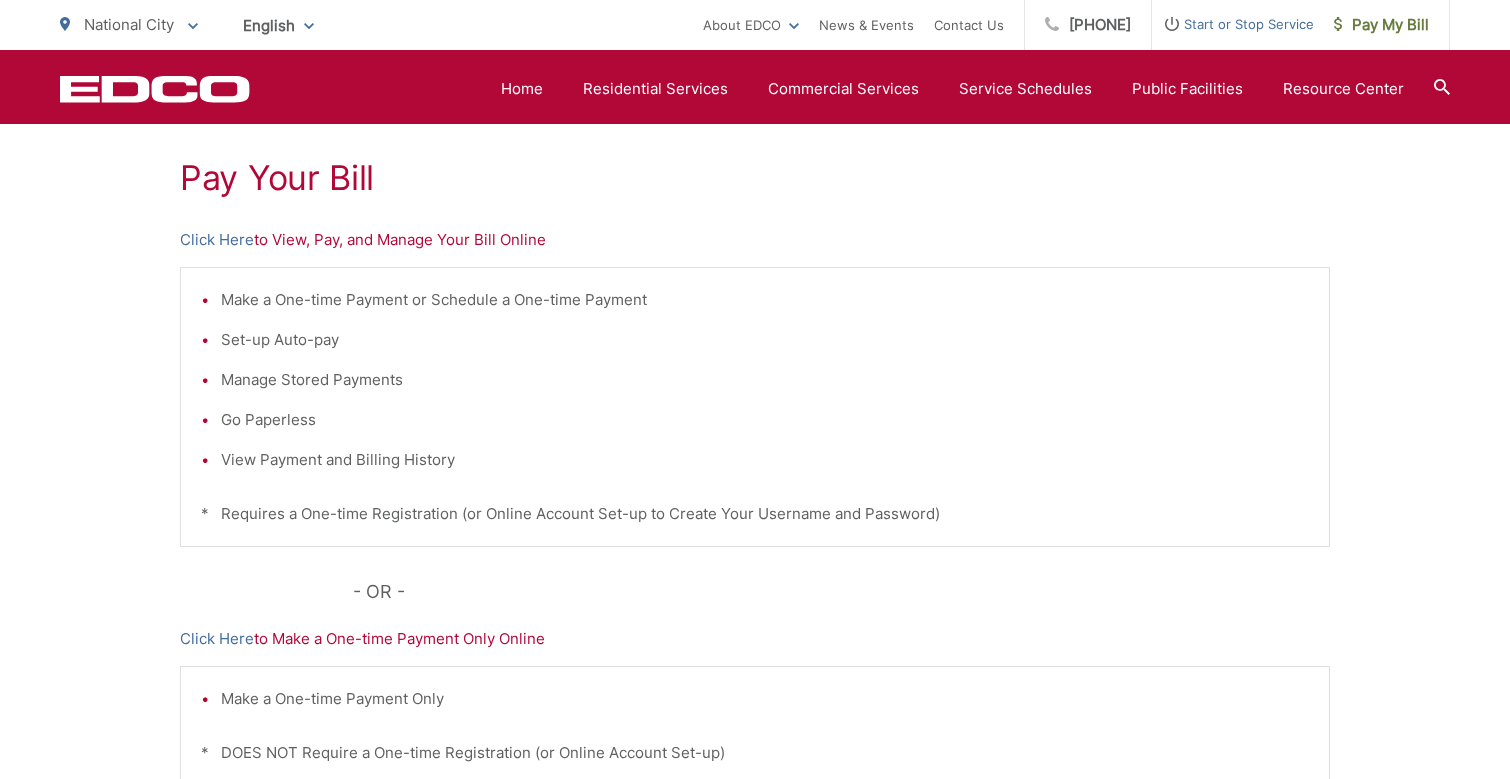 scroll, scrollTop: 300, scrollLeft: 0, axis: vertical 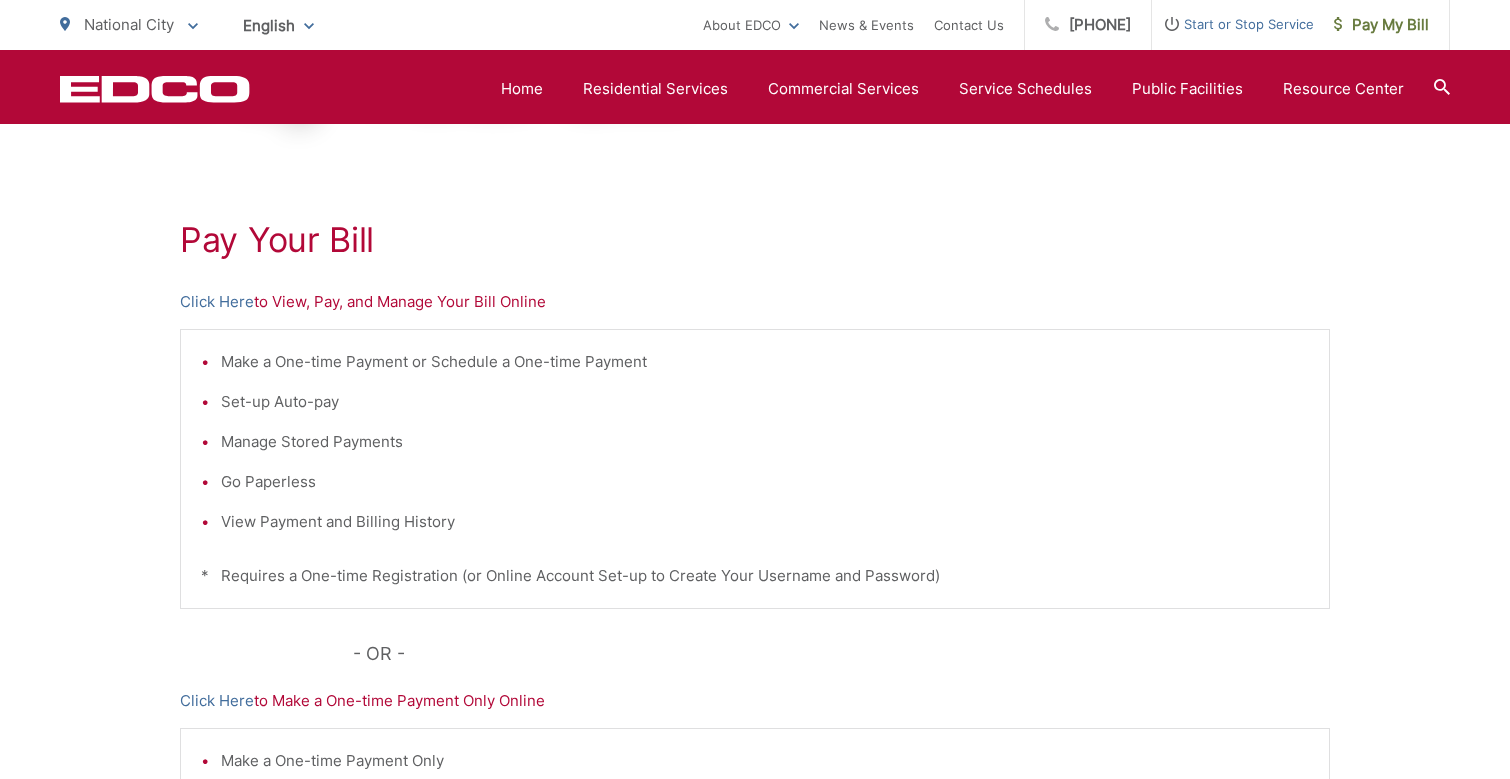 click on "Click Here  to View, Pay, and Manage Your Bill Online" at bounding box center (755, 302) 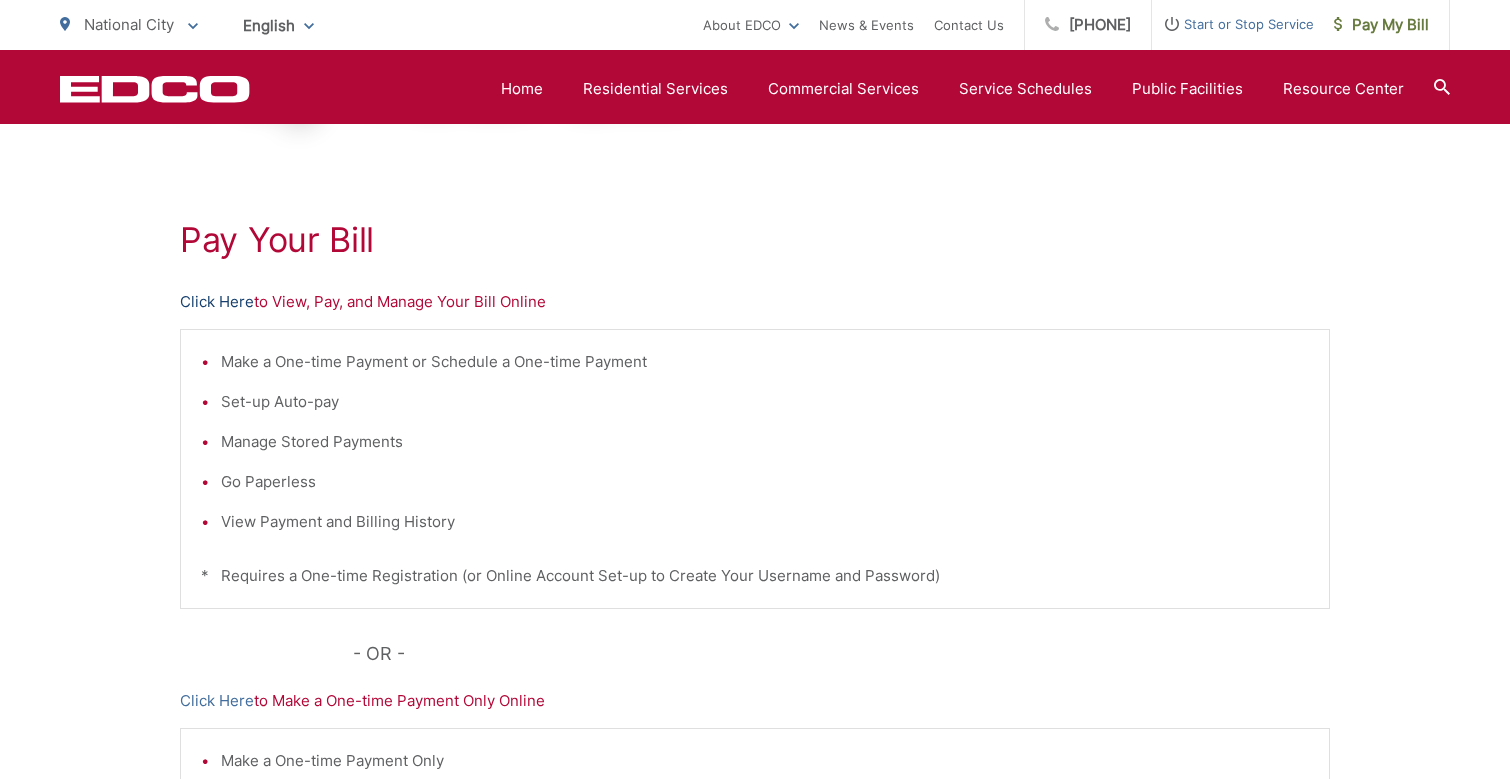 click on "Click Here" at bounding box center [217, 302] 